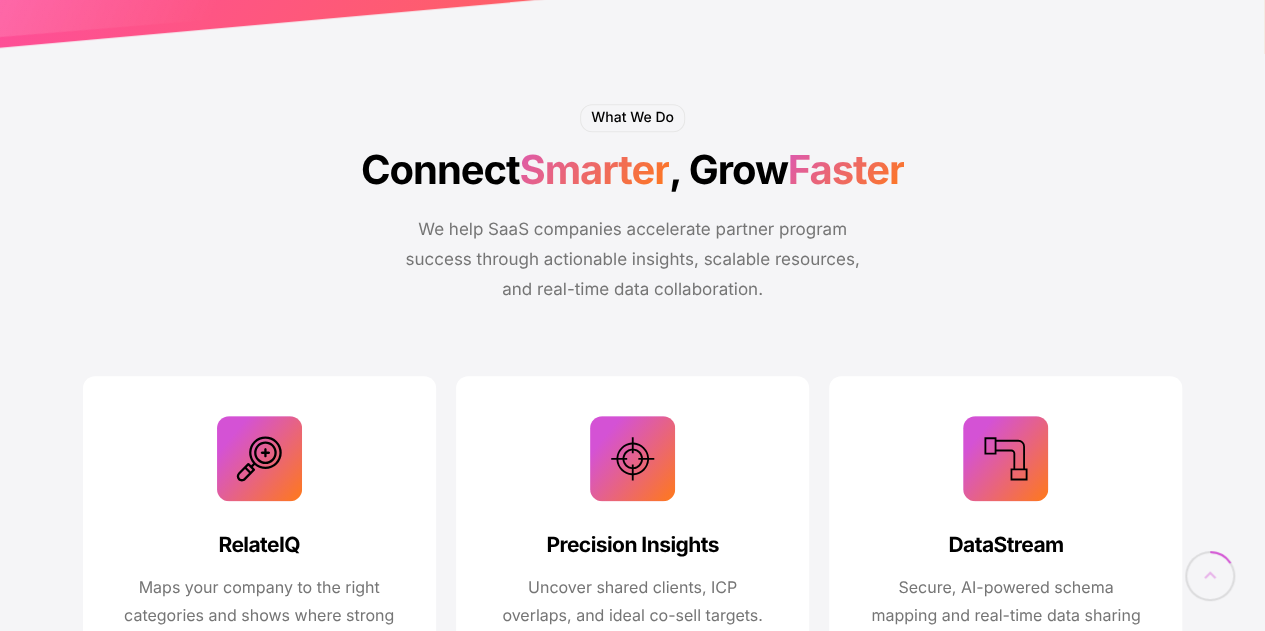 scroll, scrollTop: 900, scrollLeft: 0, axis: vertical 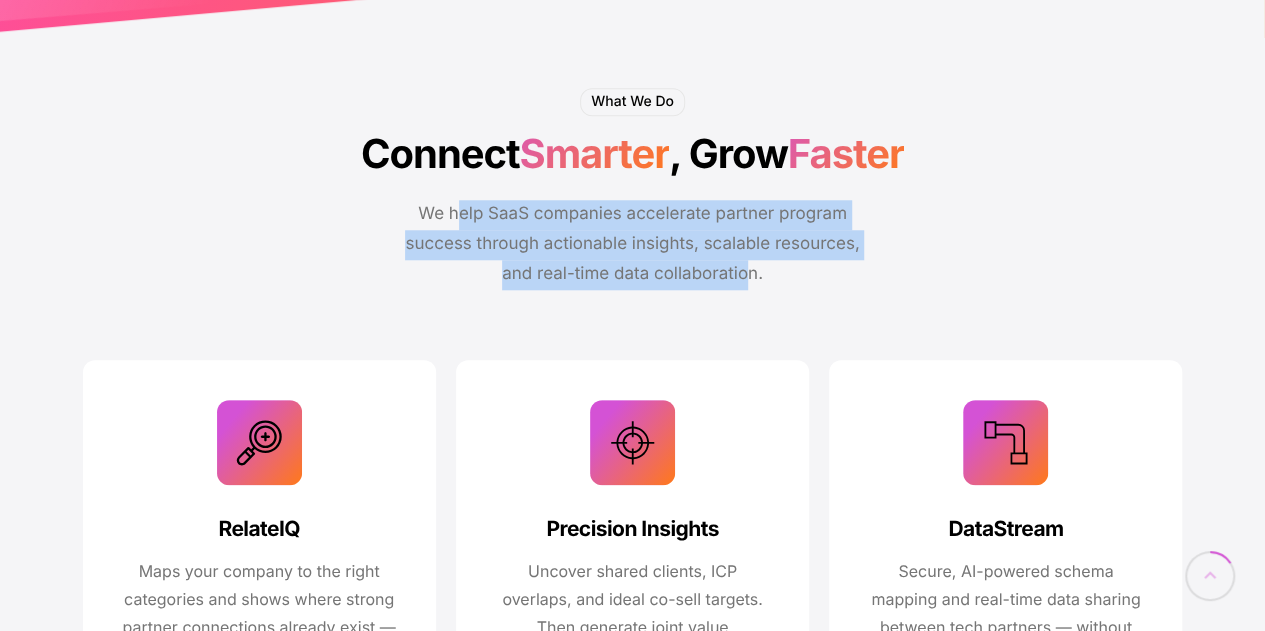 drag, startPoint x: 459, startPoint y: 216, endPoint x: 750, endPoint y: 281, distance: 298.17108 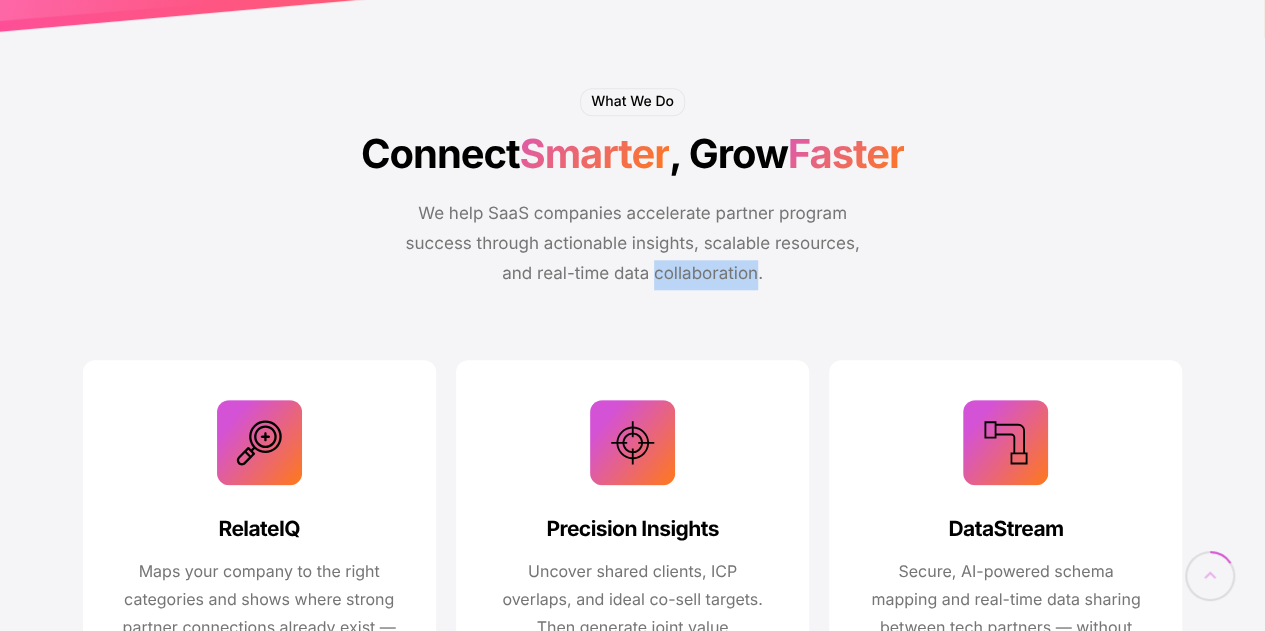 click on "We help SaaS companies accelerate partner program success through actionable insights, scalable resources, and real-time data collaboration." at bounding box center (633, 244) 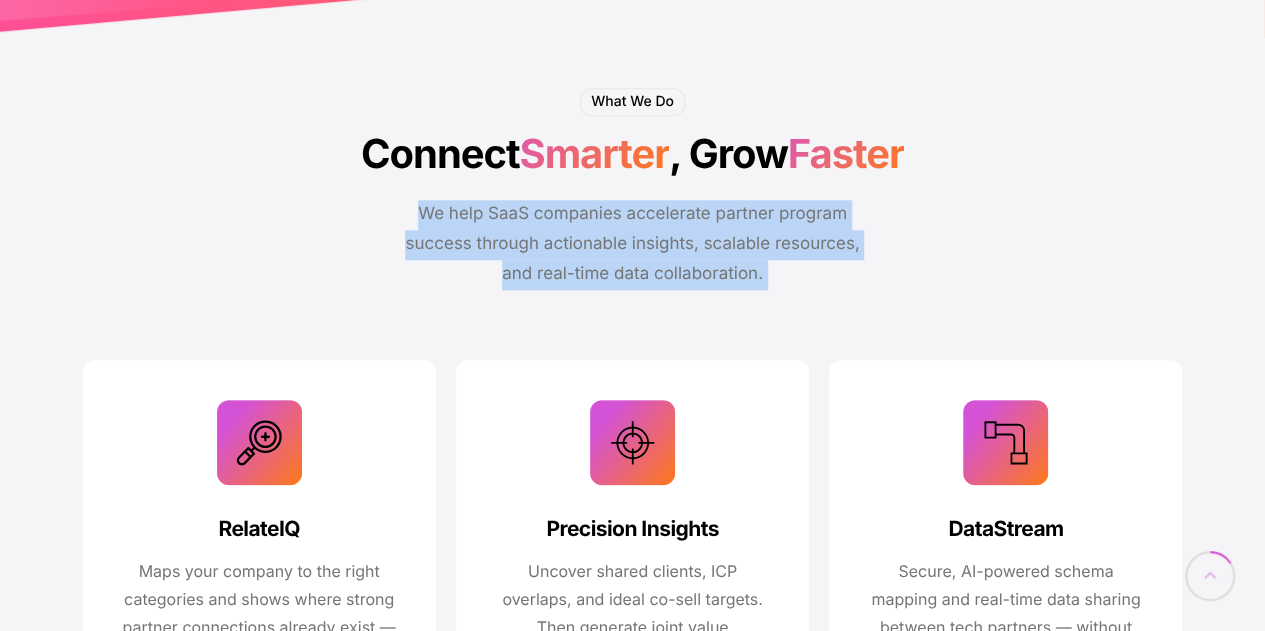 click on "We help SaaS companies accelerate partner program success through actionable insights, scalable resources, and real-time data collaboration." at bounding box center [633, 244] 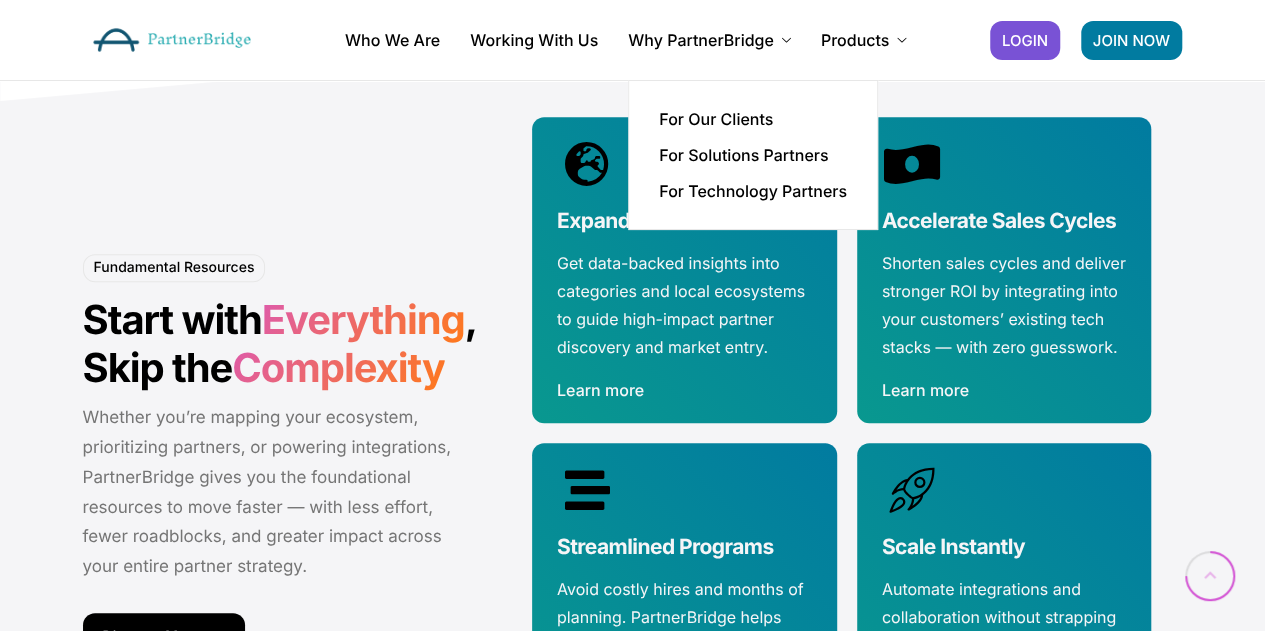 scroll, scrollTop: 4174, scrollLeft: 0, axis: vertical 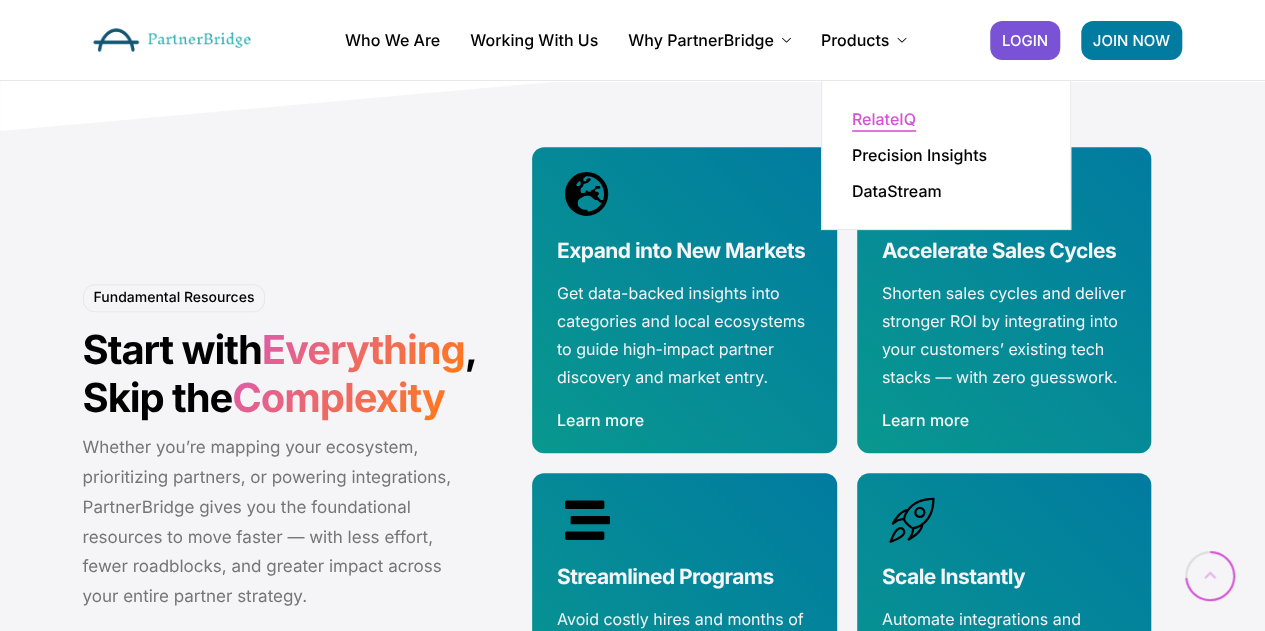 click on "RelateIQ" at bounding box center (884, 119) 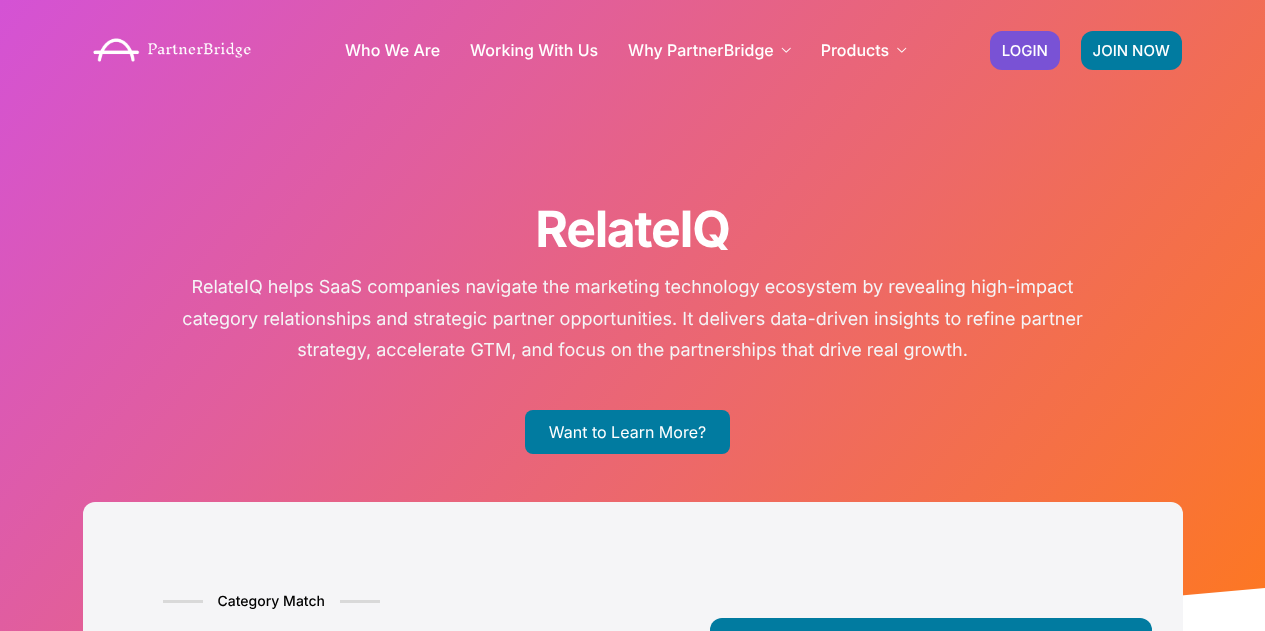 scroll, scrollTop: 0, scrollLeft: 0, axis: both 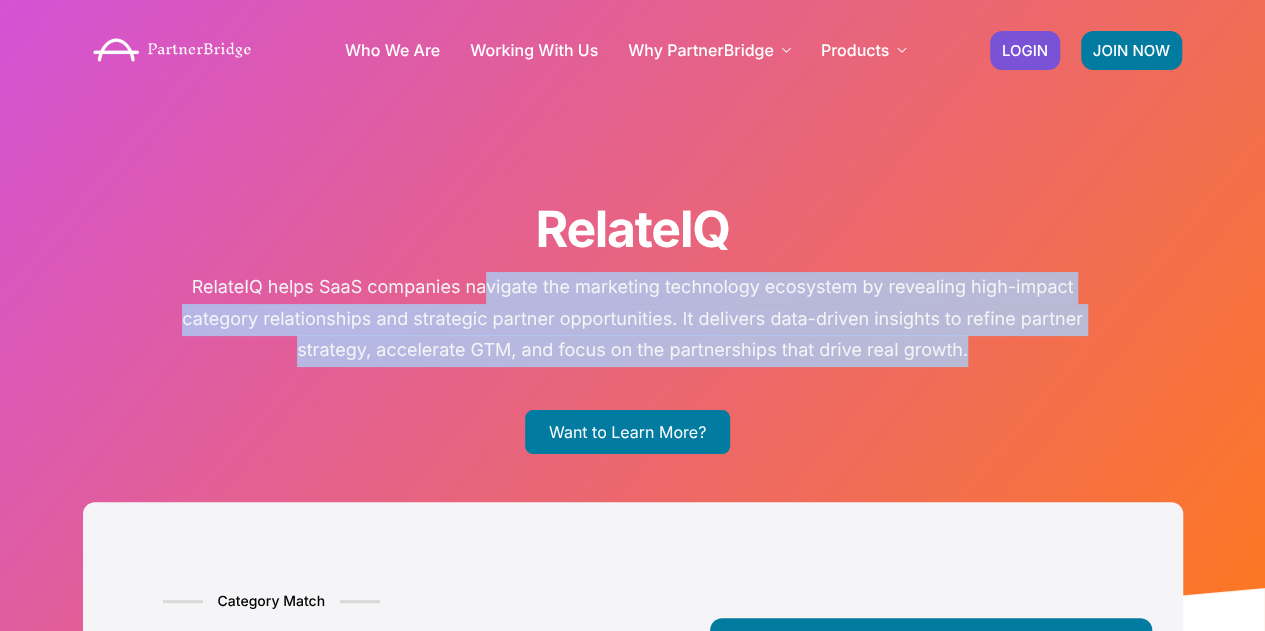 drag, startPoint x: 484, startPoint y: 285, endPoint x: 1047, endPoint y: 349, distance: 566.626 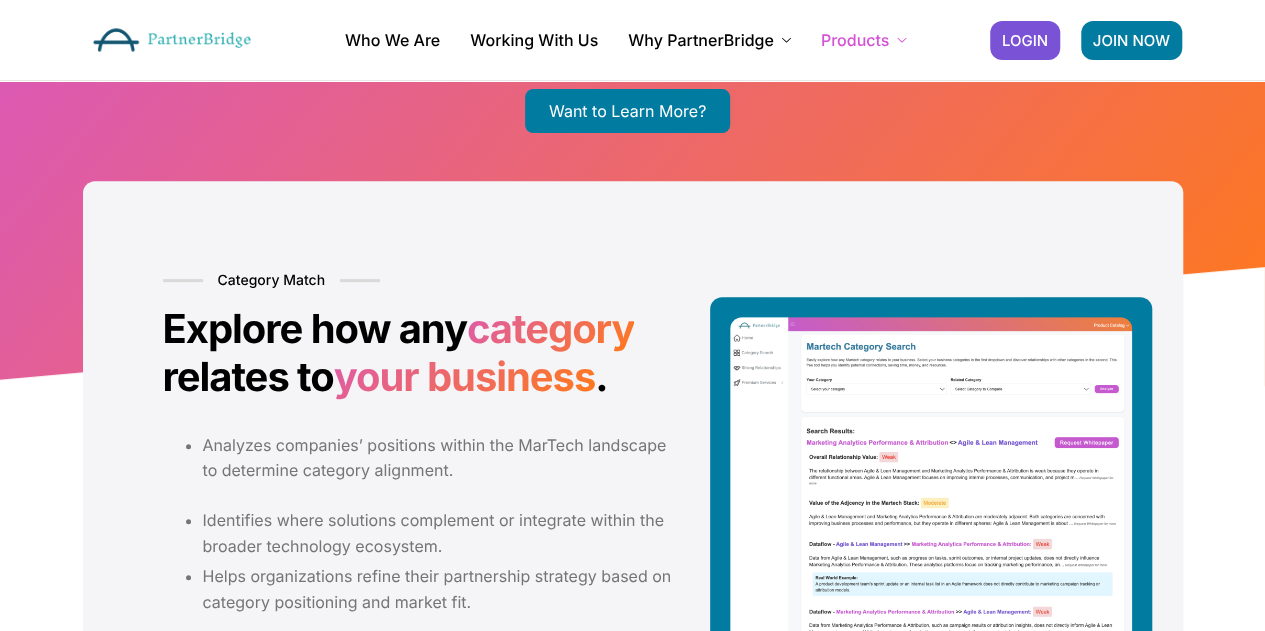 scroll, scrollTop: 0, scrollLeft: 0, axis: both 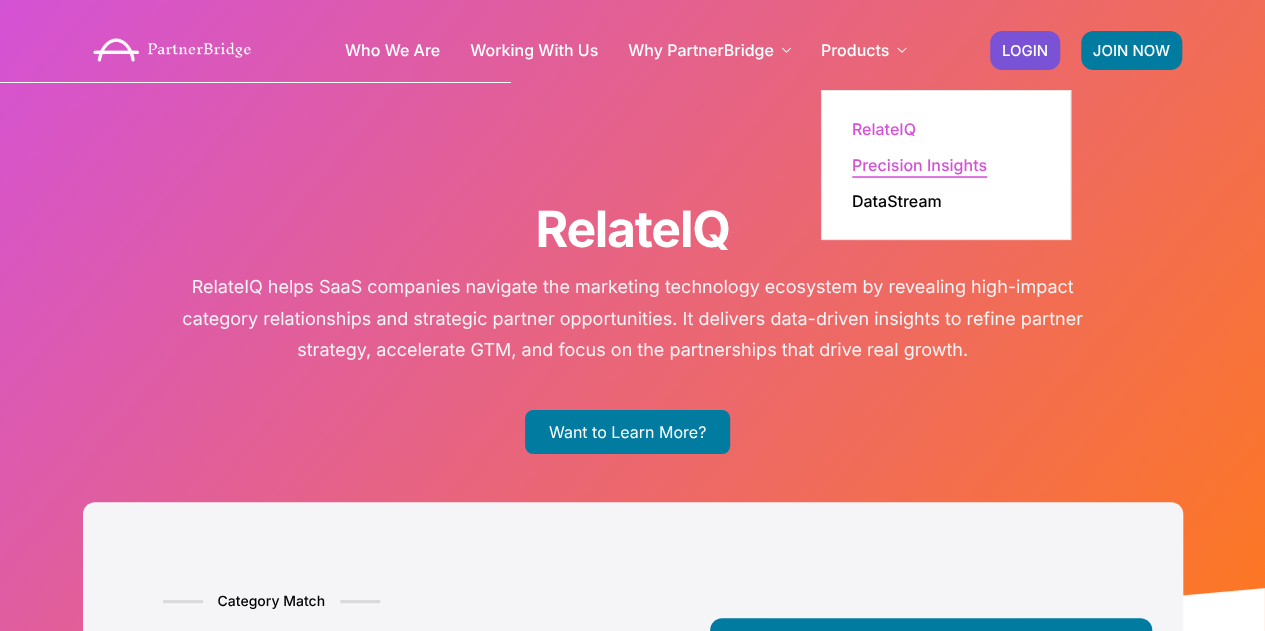 click on "Precision Insights" at bounding box center [919, 165] 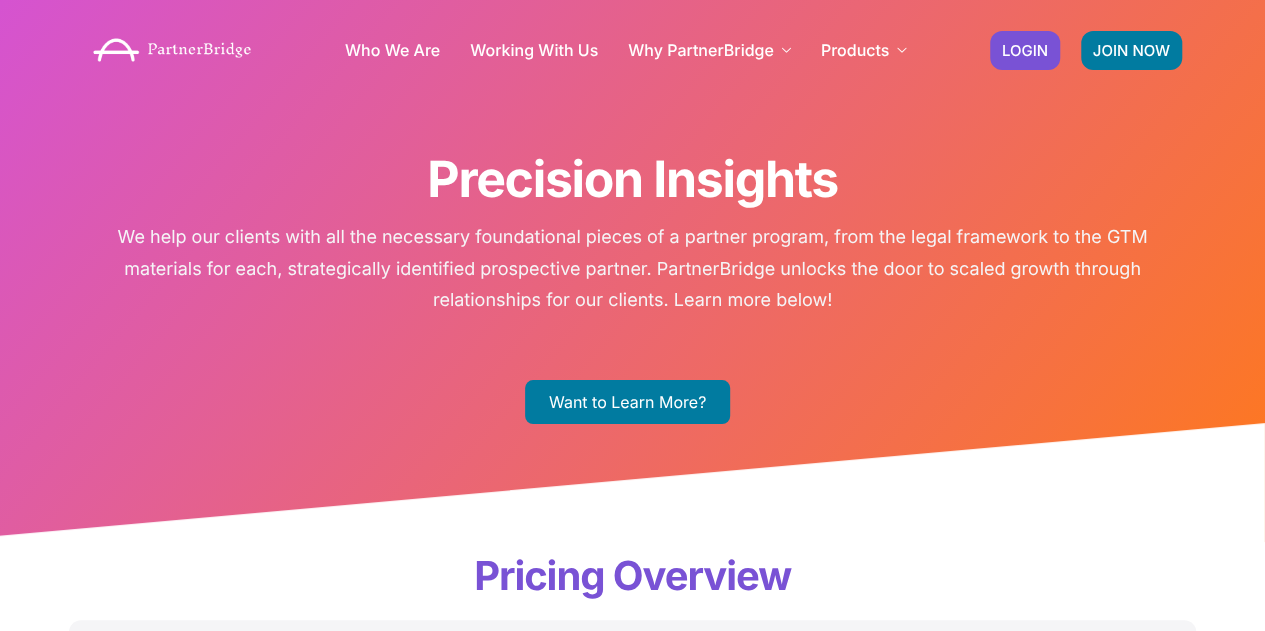 scroll, scrollTop: 0, scrollLeft: 0, axis: both 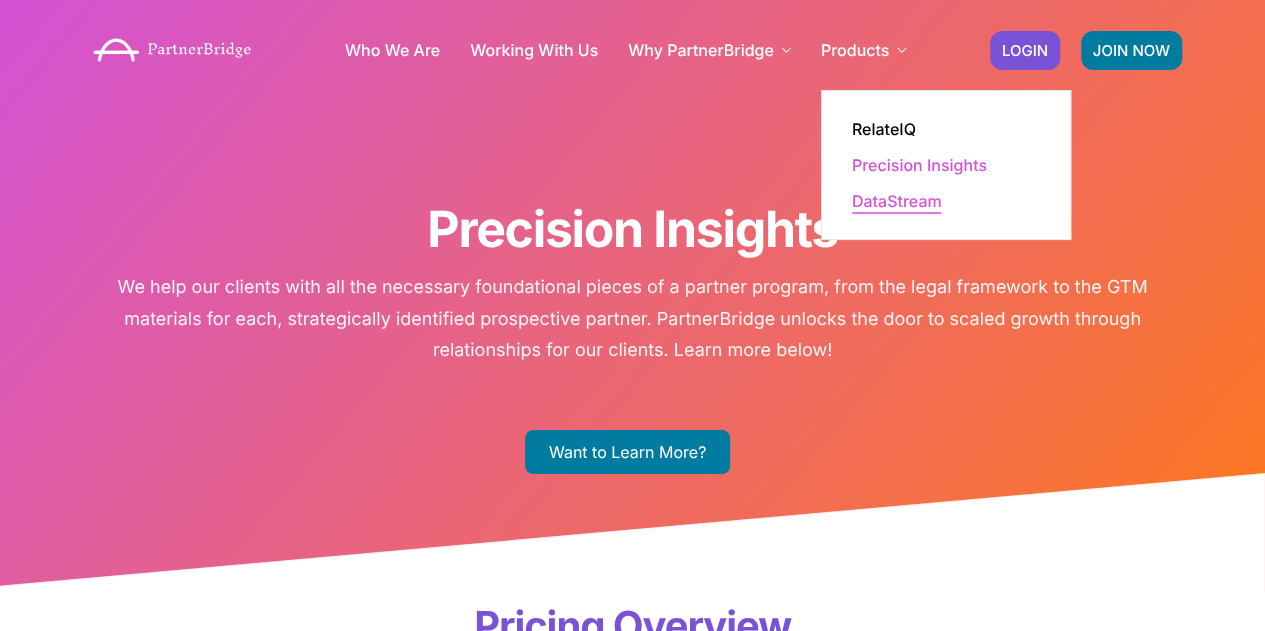 click on "DataStream" at bounding box center [897, 201] 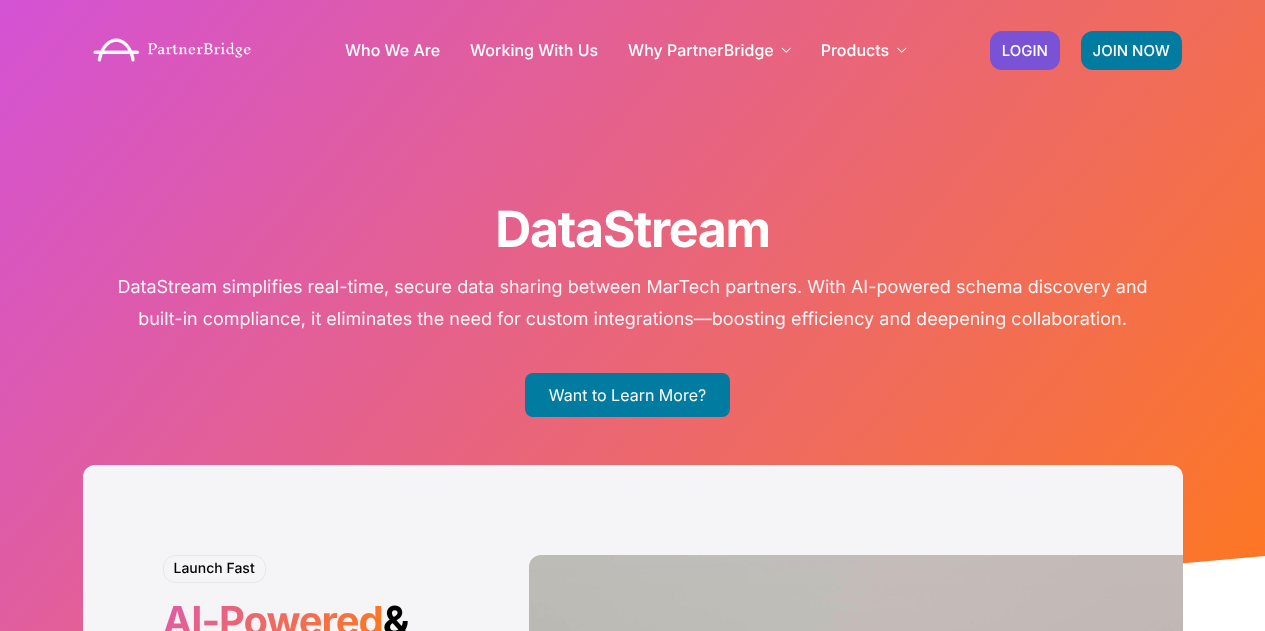 scroll, scrollTop: 0, scrollLeft: 0, axis: both 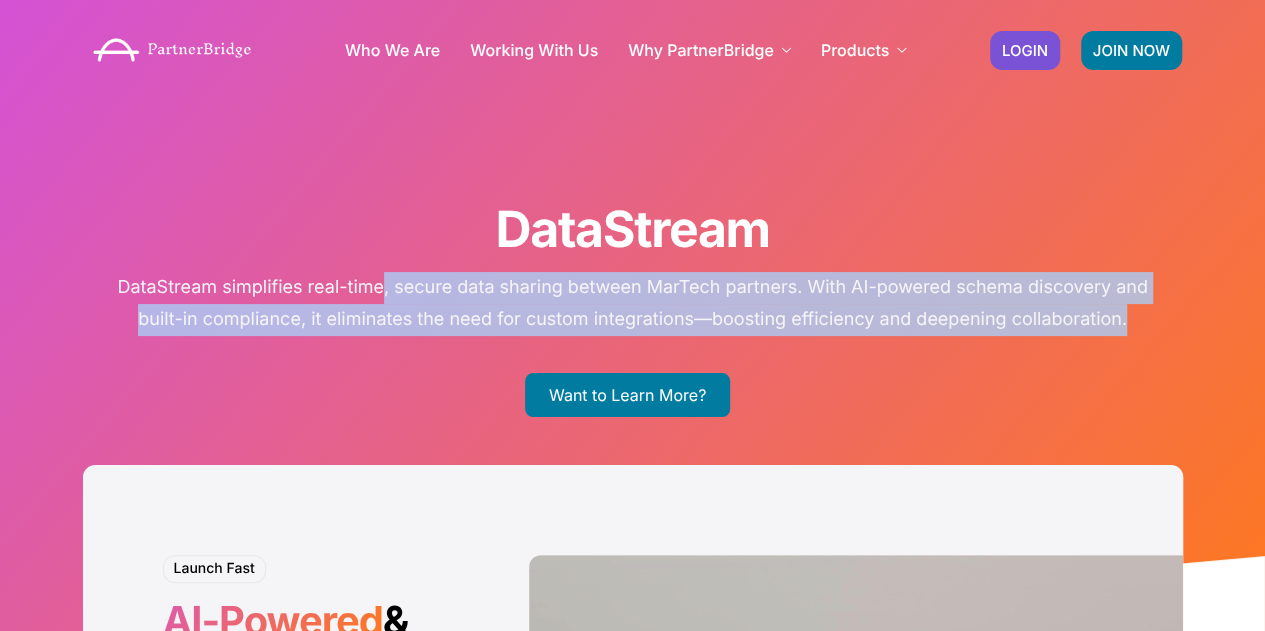 drag, startPoint x: 384, startPoint y: 282, endPoint x: 1152, endPoint y: 323, distance: 769.0936 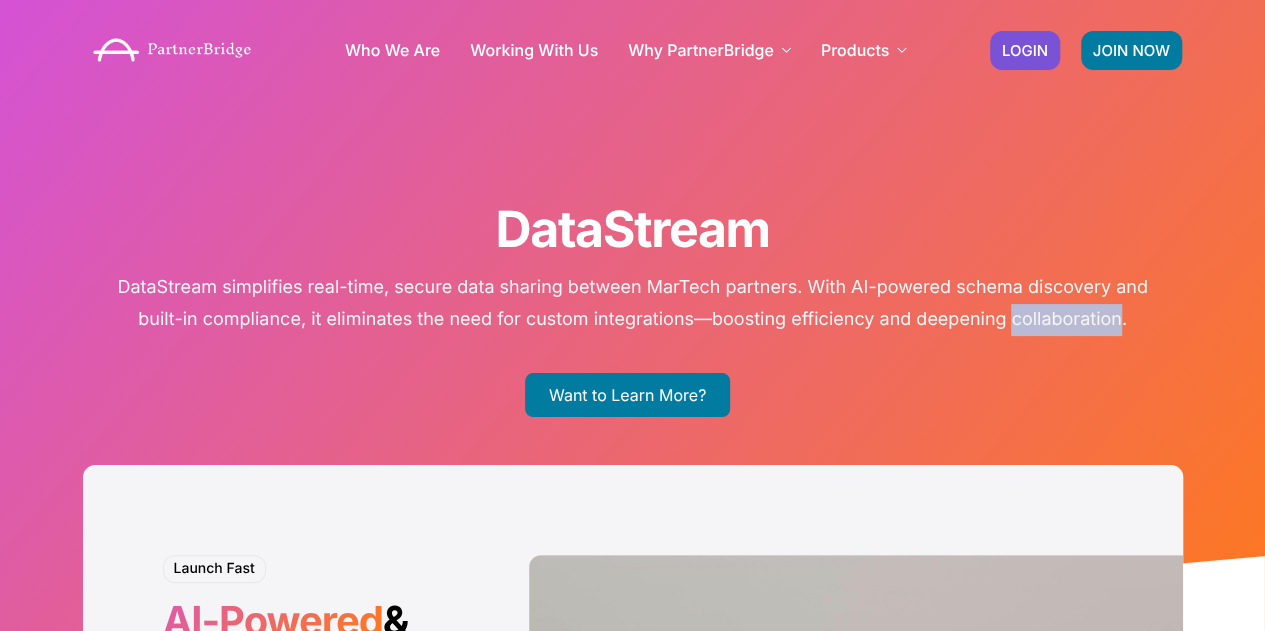 click on "DataStream simplifies real-time, secure data sharing between MarTech partners. With AI-powered schema discovery and built-in compliance, it eliminates the need for custom integrations—boosting efficiency and deepening collaboration." at bounding box center [633, 303] 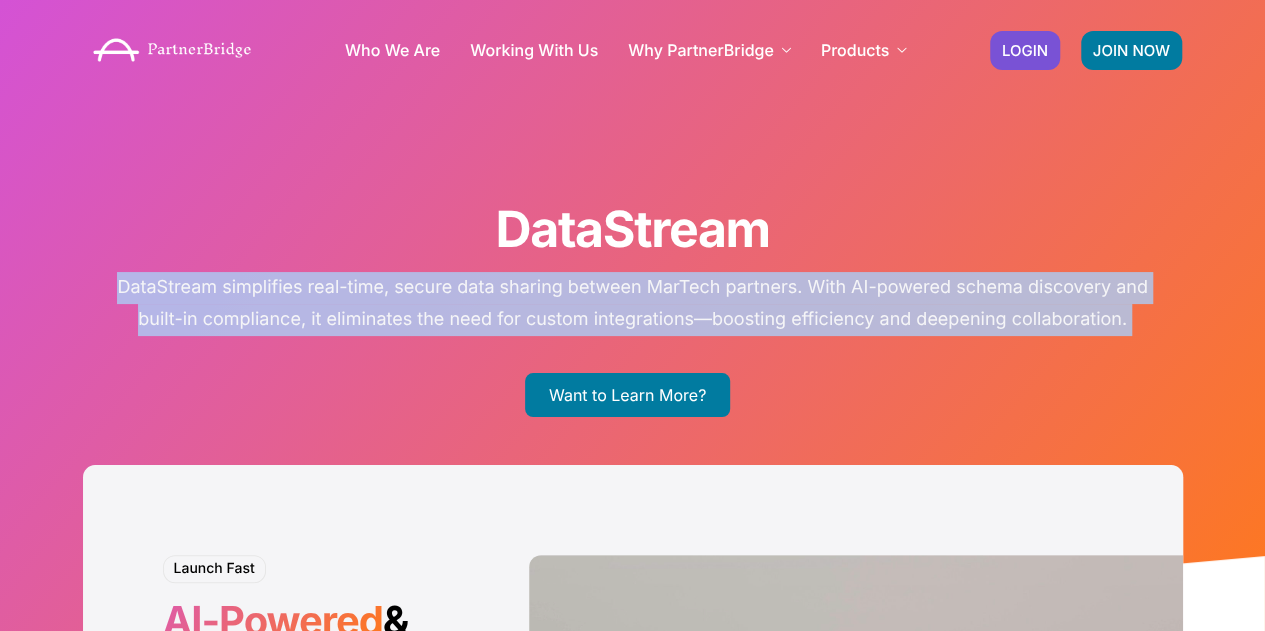 click on "DataStream simplifies real-time, secure data sharing between MarTech partners. With AI-powered schema discovery and built-in compliance, it eliminates the need for custom integrations—boosting efficiency and deepening collaboration." at bounding box center (633, 303) 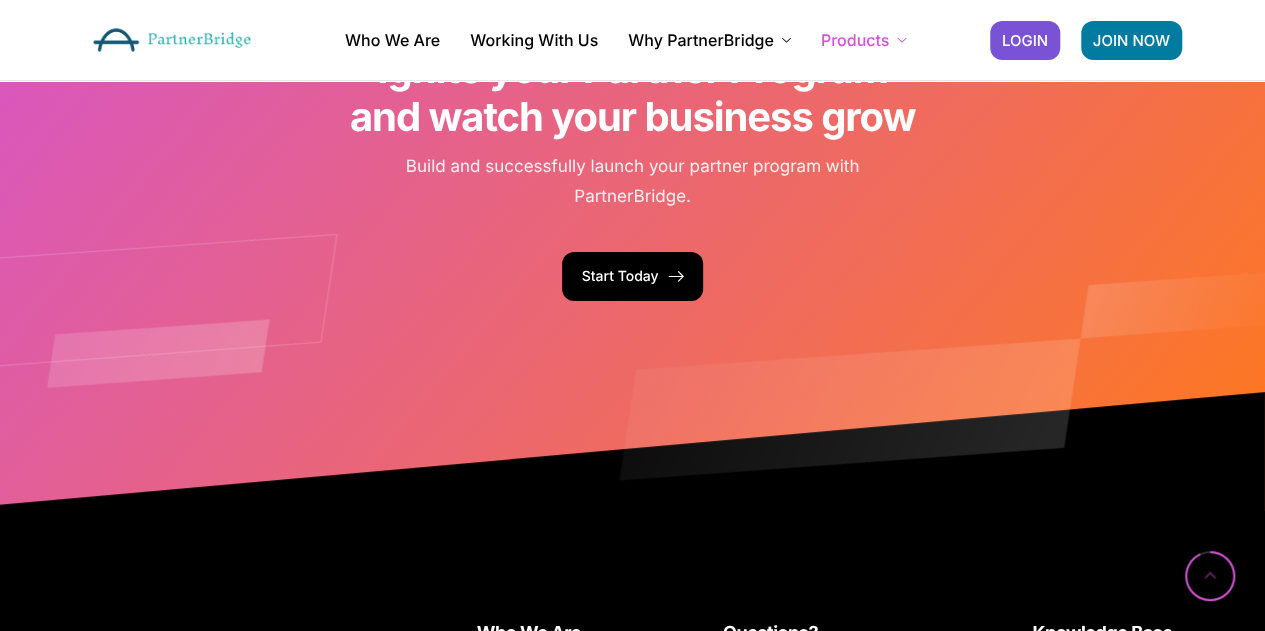 scroll, scrollTop: 3800, scrollLeft: 0, axis: vertical 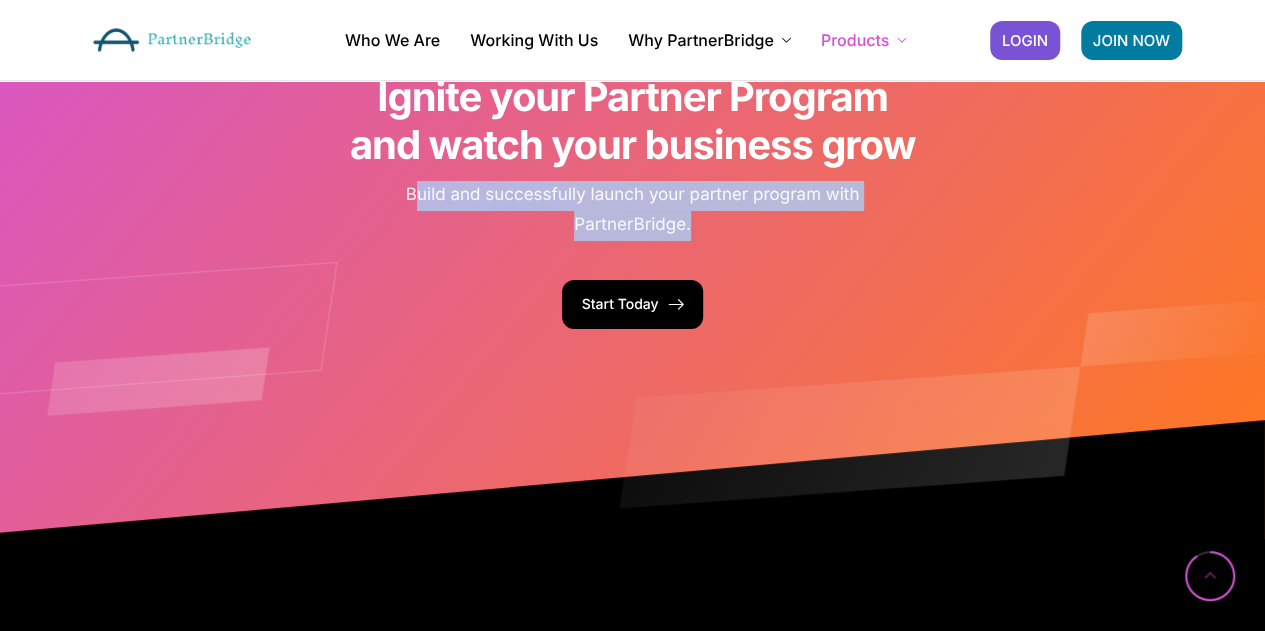 drag, startPoint x: 418, startPoint y: 195, endPoint x: 842, endPoint y: 221, distance: 424.79642 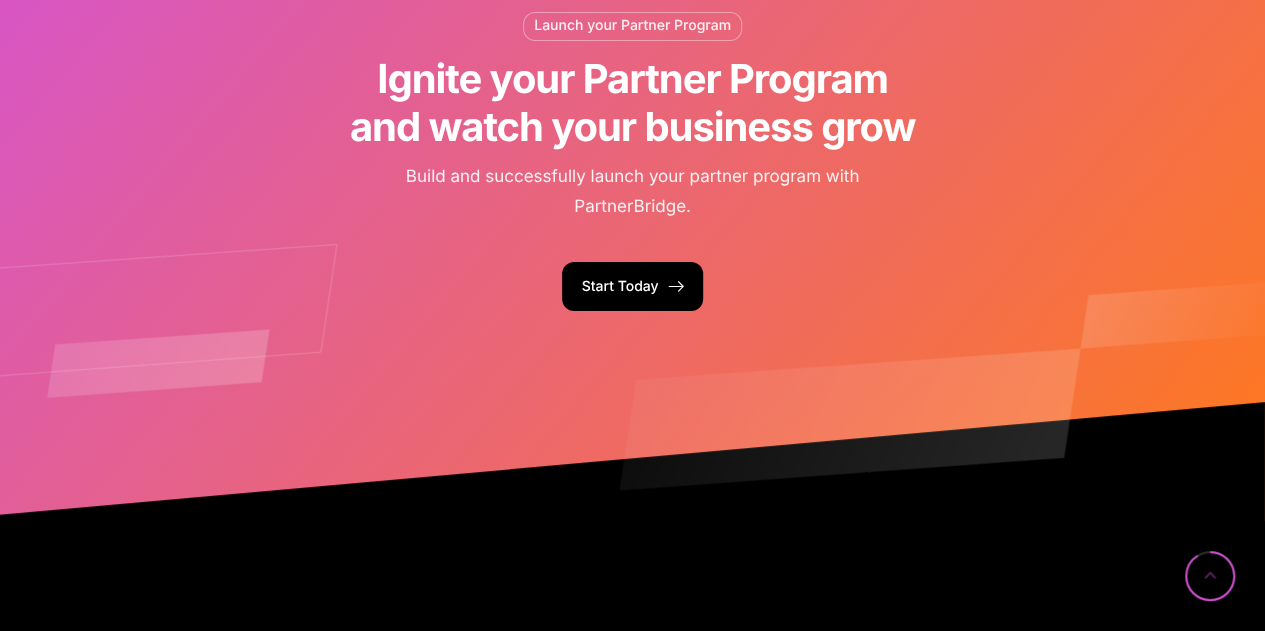 scroll, scrollTop: 4190, scrollLeft: 0, axis: vertical 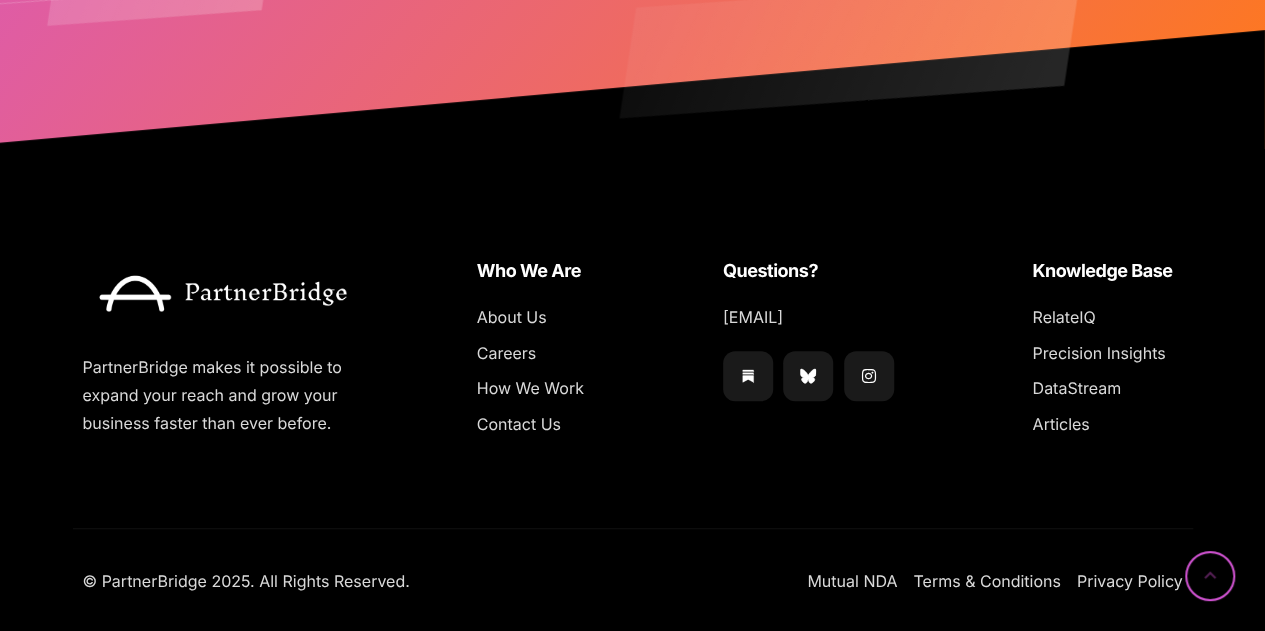 click at bounding box center [223, 293] 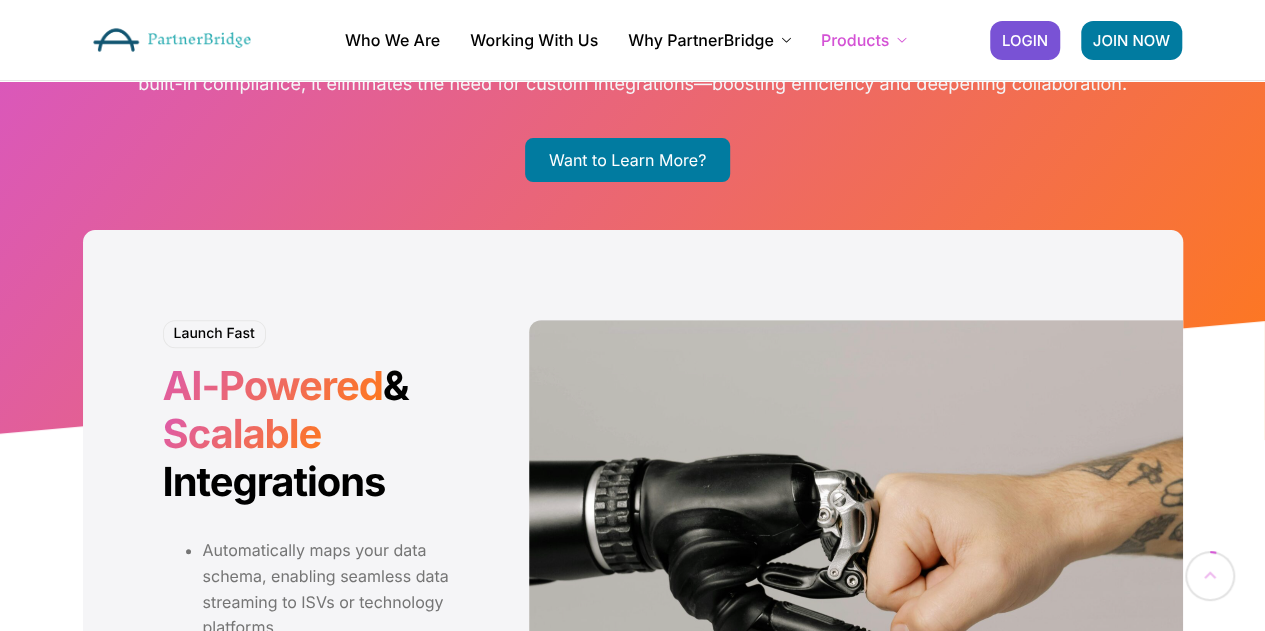 scroll, scrollTop: 0, scrollLeft: 0, axis: both 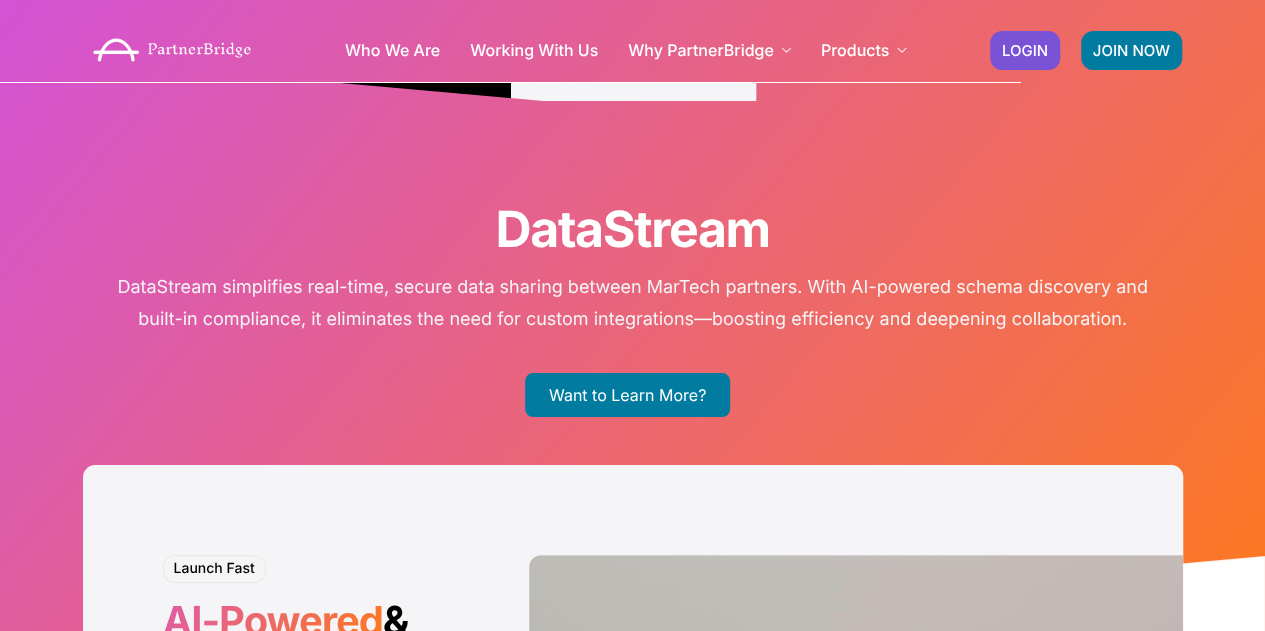 click at bounding box center [172, 50] 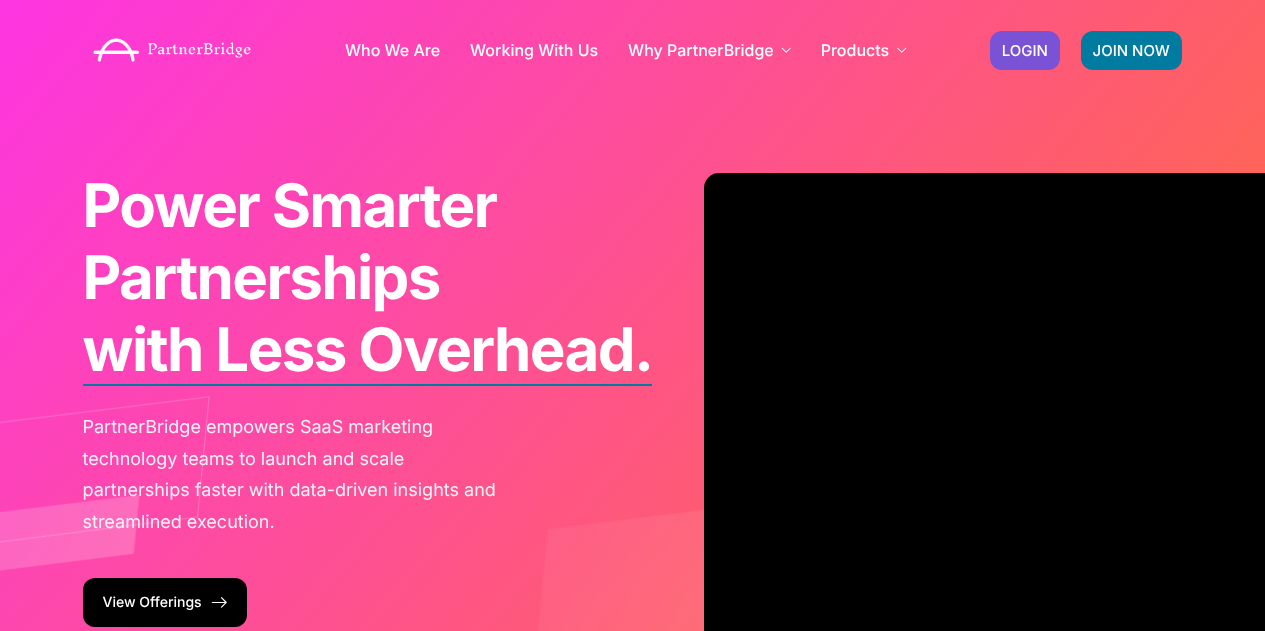 scroll, scrollTop: 0, scrollLeft: 0, axis: both 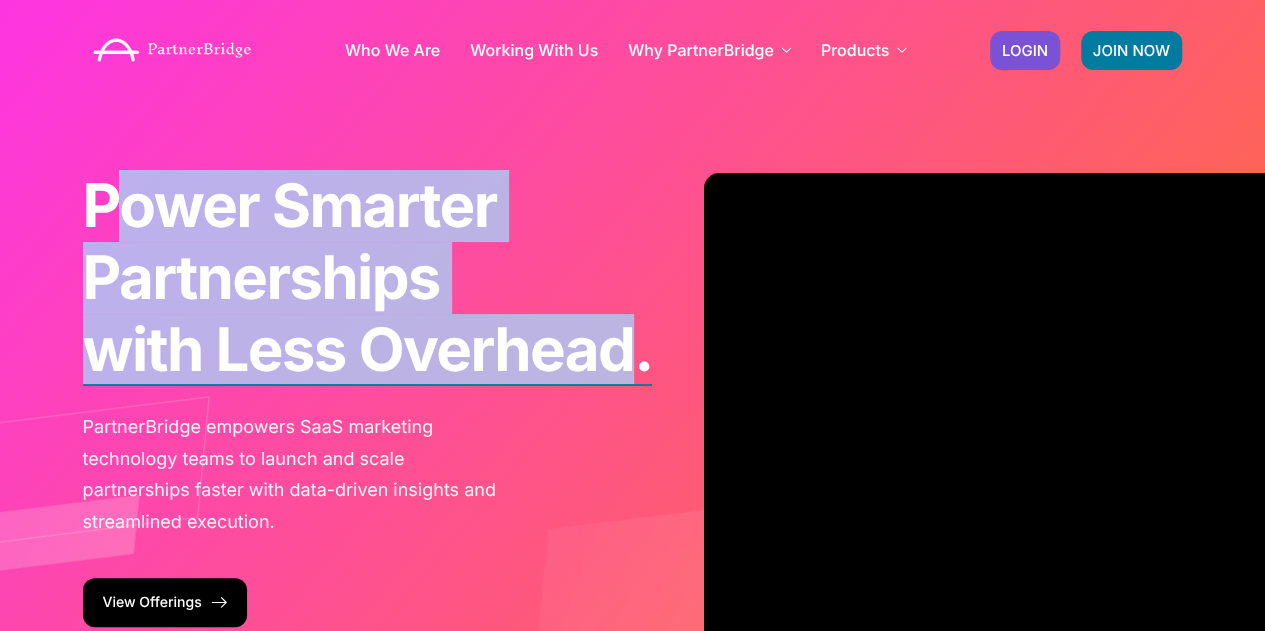 drag, startPoint x: 111, startPoint y: 220, endPoint x: 630, endPoint y: 347, distance: 534.3126 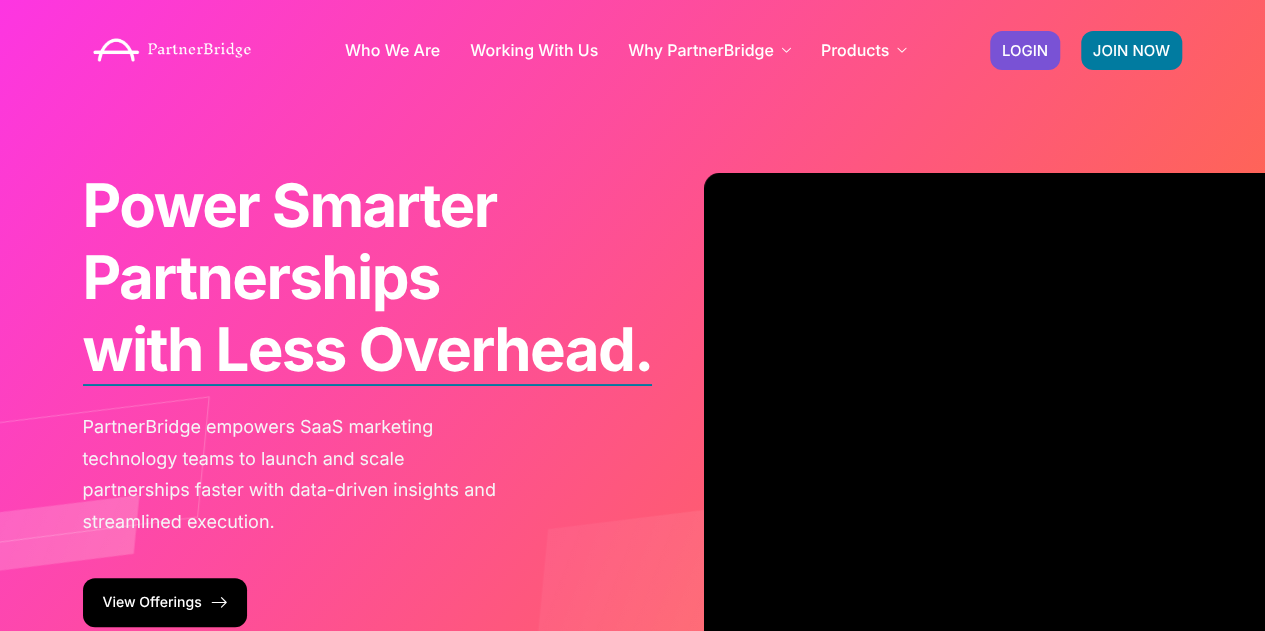 click on "for Faster Growth." at bounding box center (334, 362) 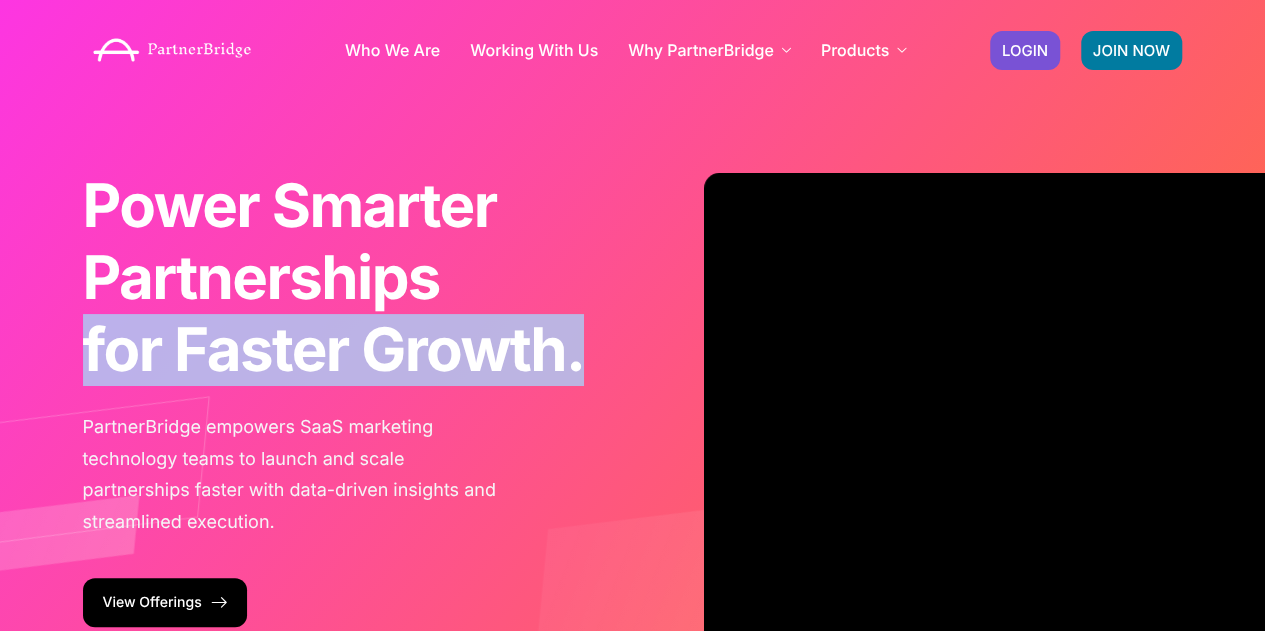 click on "for Faster Growth." at bounding box center [334, 350] 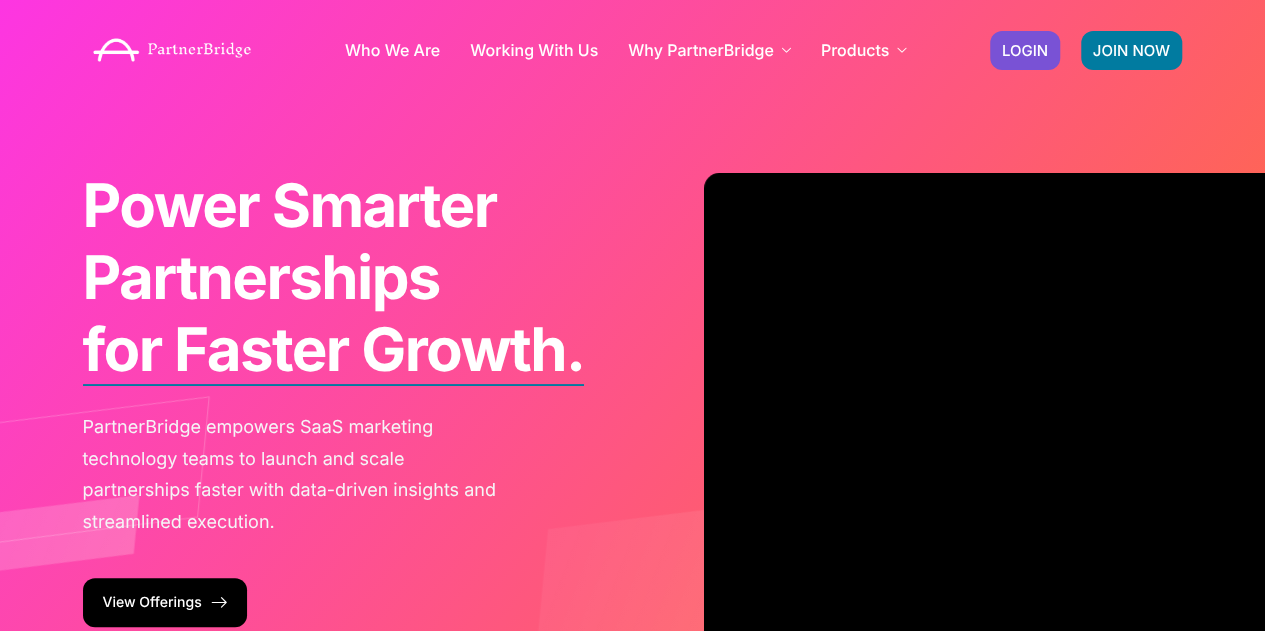 click on "Power Smarter Partnerships" at bounding box center (290, 242) 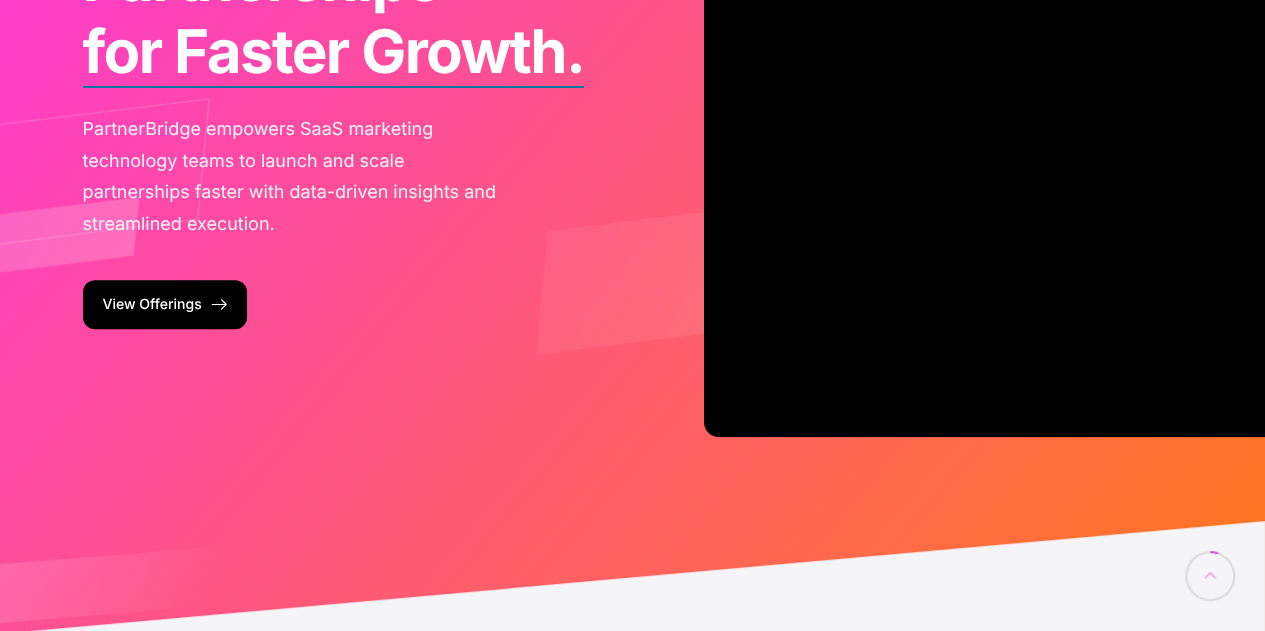 scroll, scrollTop: 300, scrollLeft: 0, axis: vertical 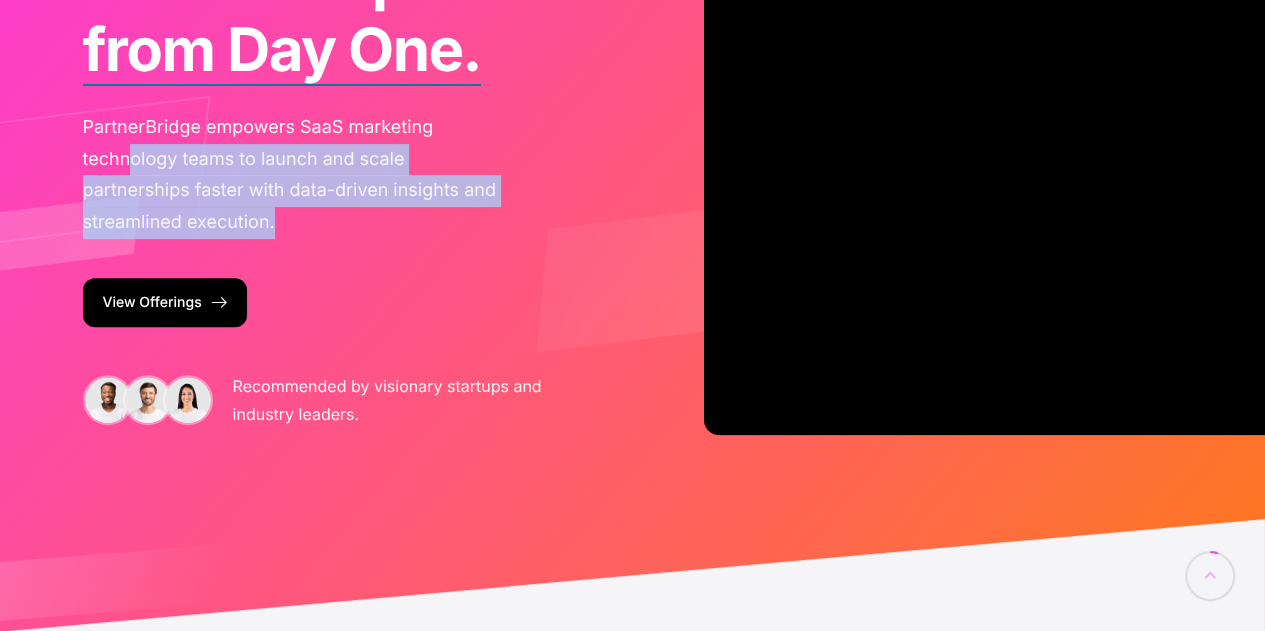 drag, startPoint x: 130, startPoint y: 171, endPoint x: 359, endPoint y: 231, distance: 236.7298 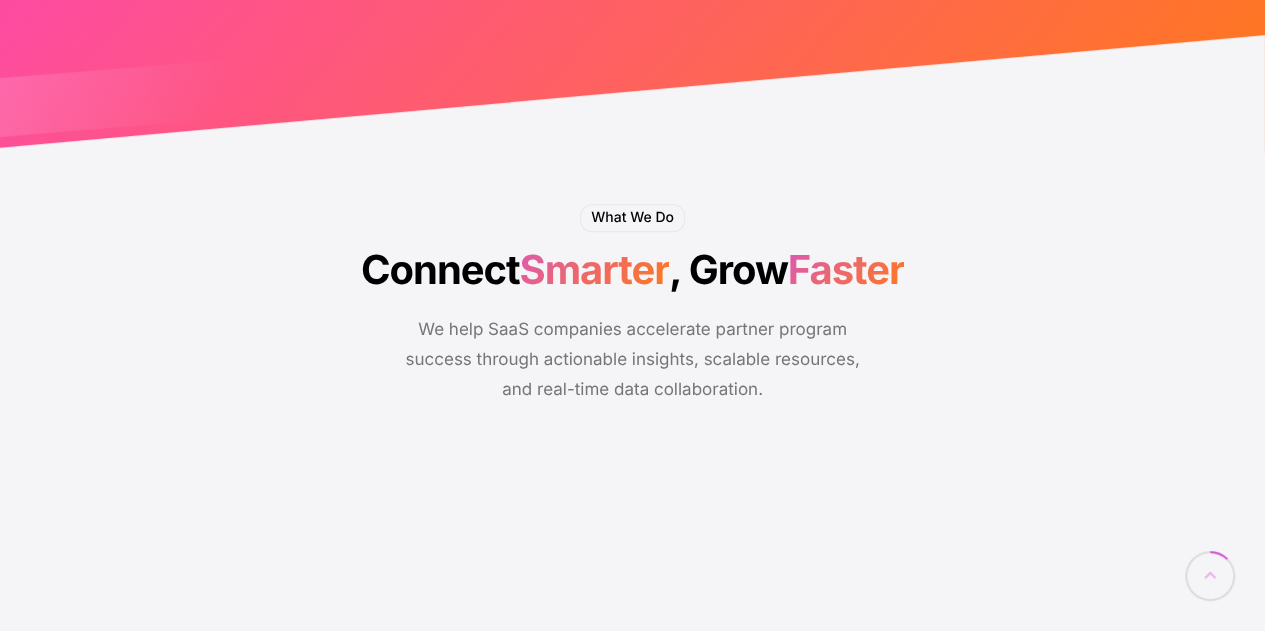 scroll, scrollTop: 800, scrollLeft: 0, axis: vertical 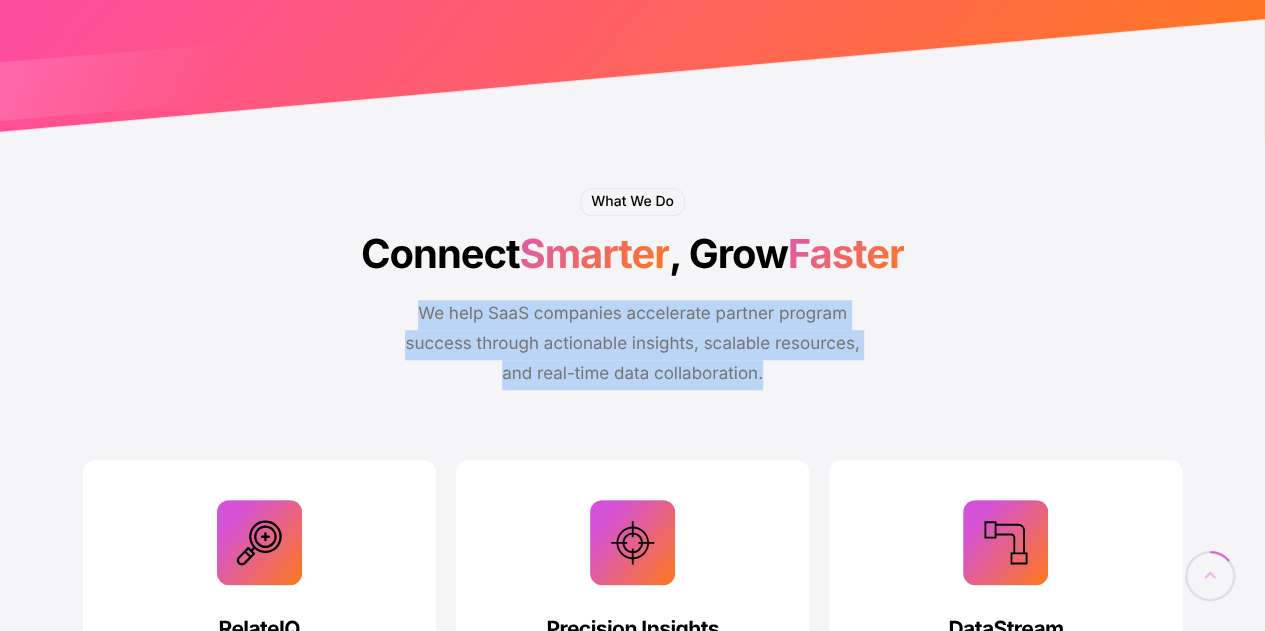 drag, startPoint x: 490, startPoint y: 305, endPoint x: 786, endPoint y: 375, distance: 304.16443 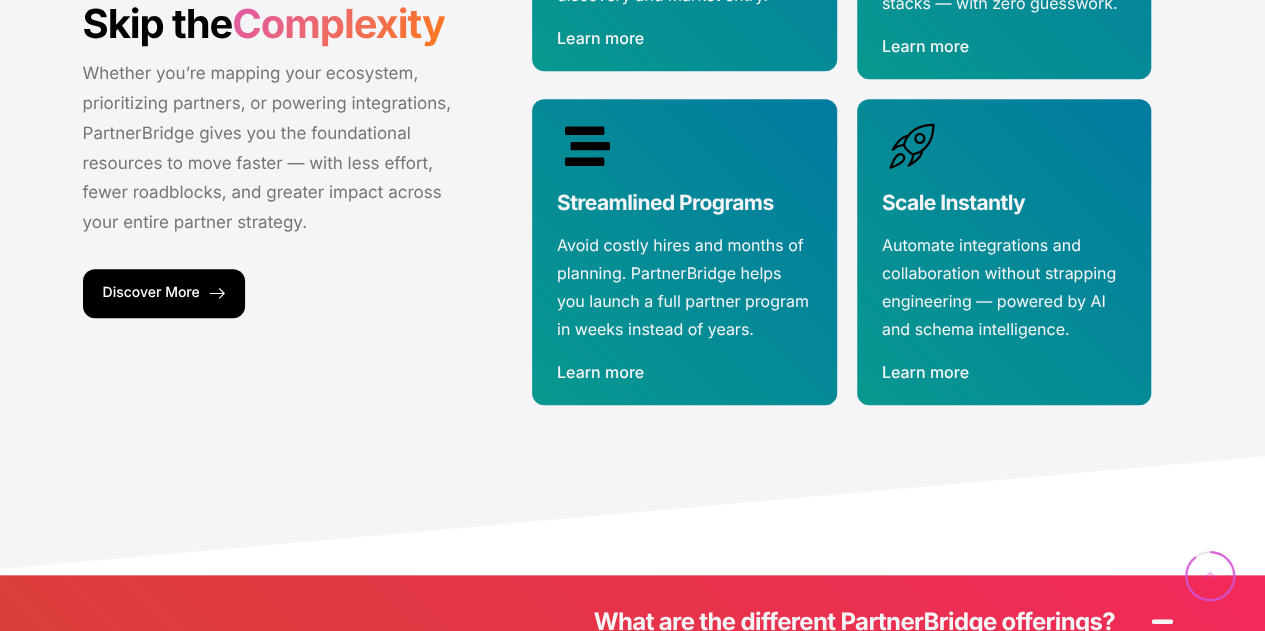 scroll, scrollTop: 5100, scrollLeft: 0, axis: vertical 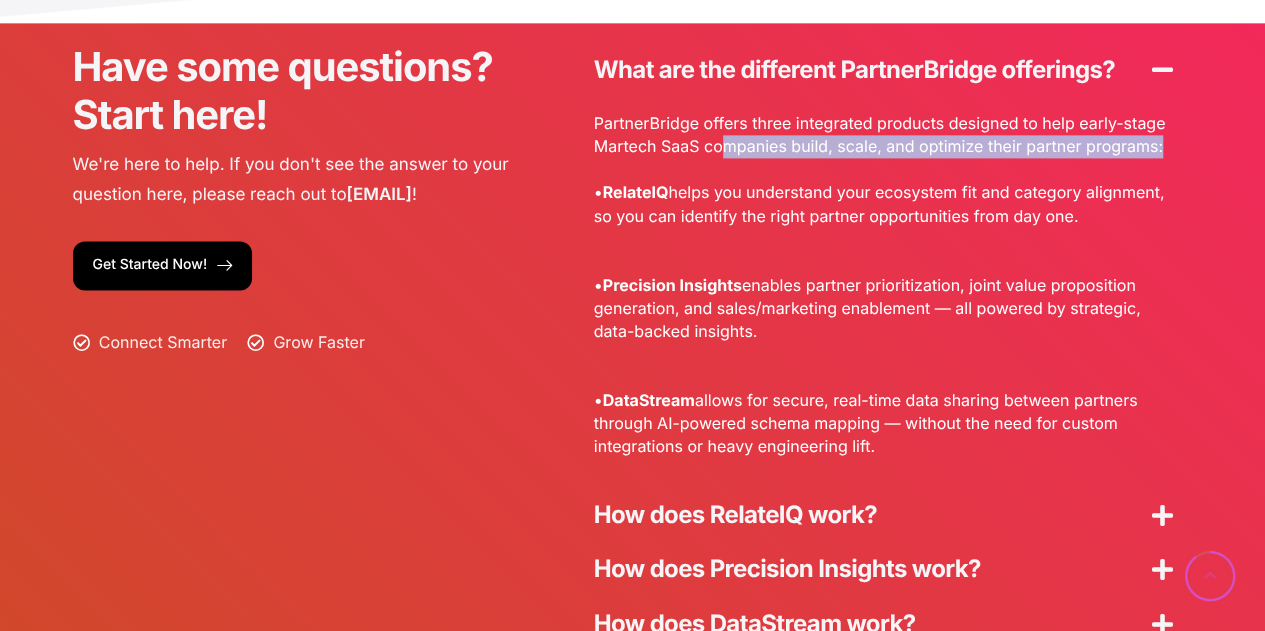 drag, startPoint x: 723, startPoint y: 151, endPoint x: 1174, endPoint y: 145, distance: 451.03992 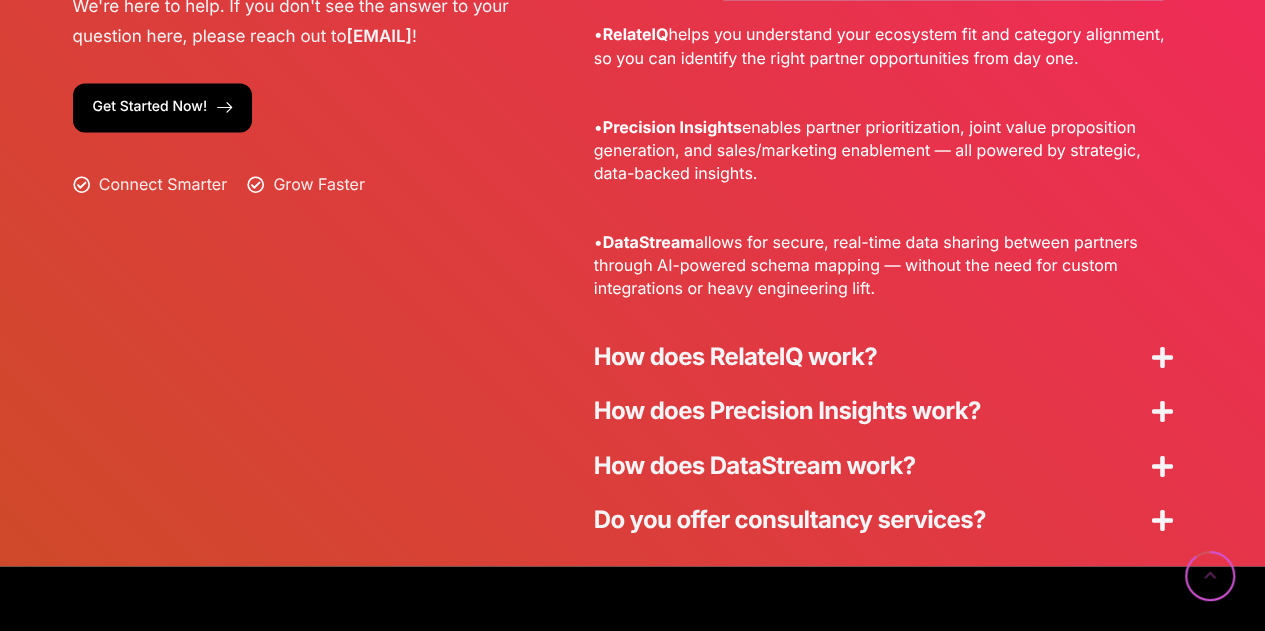 scroll, scrollTop: 5674, scrollLeft: 0, axis: vertical 